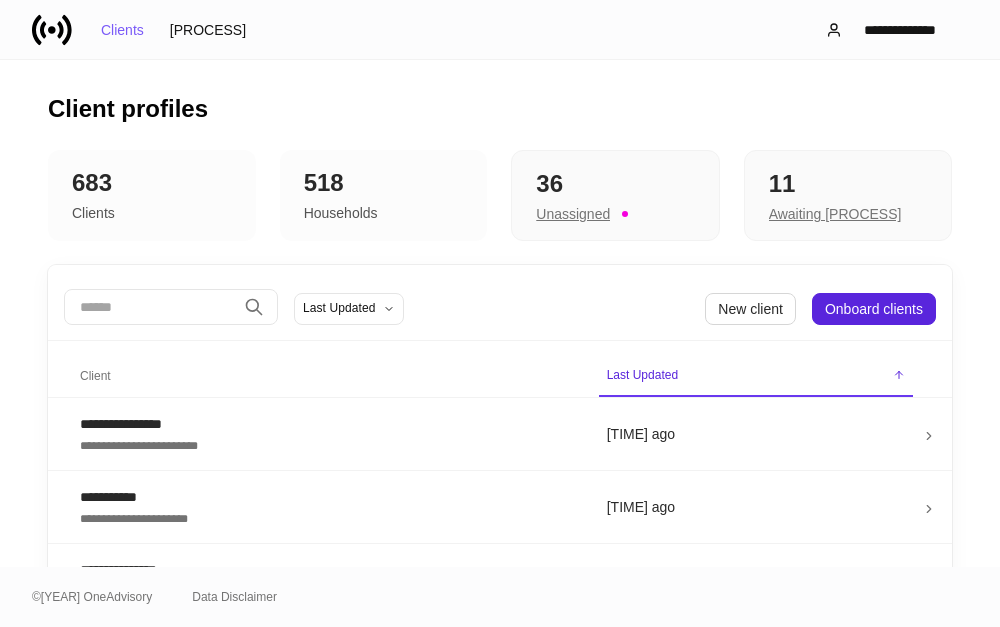 scroll, scrollTop: 0, scrollLeft: 0, axis: both 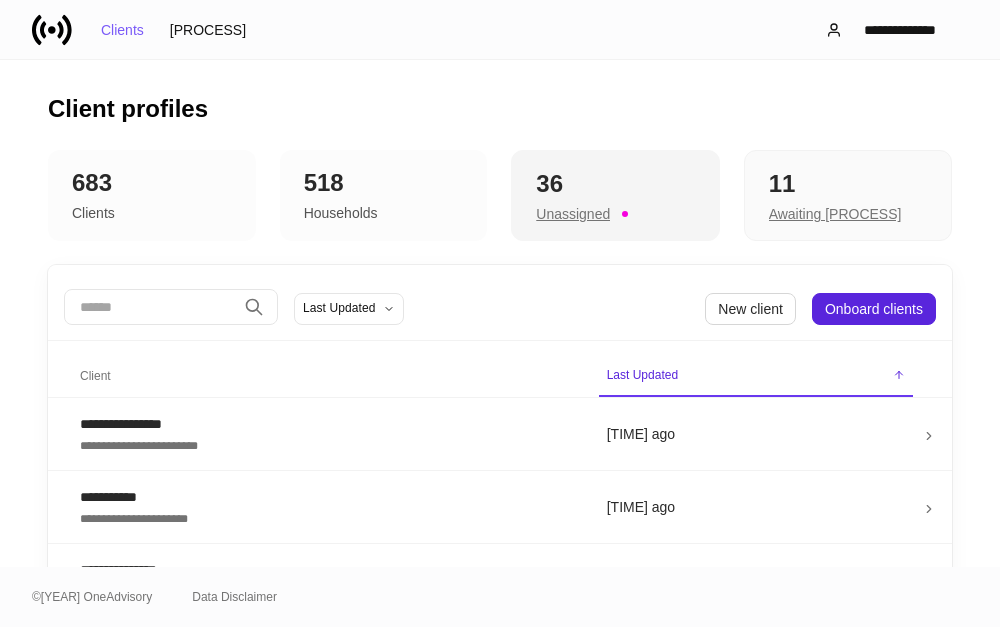 click on "36" at bounding box center [615, 184] 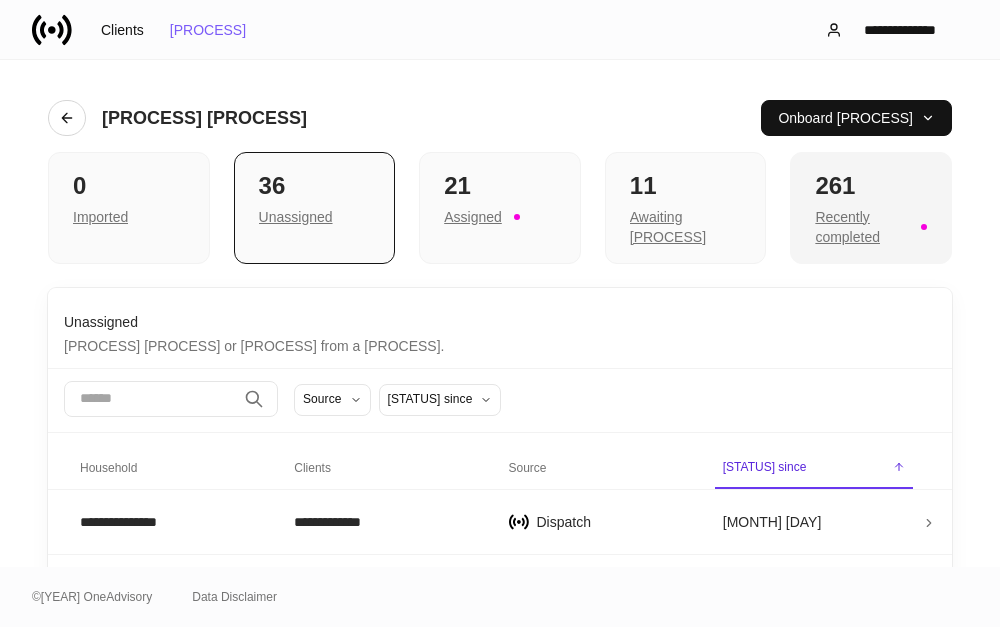 click on "261" at bounding box center (129, 186) 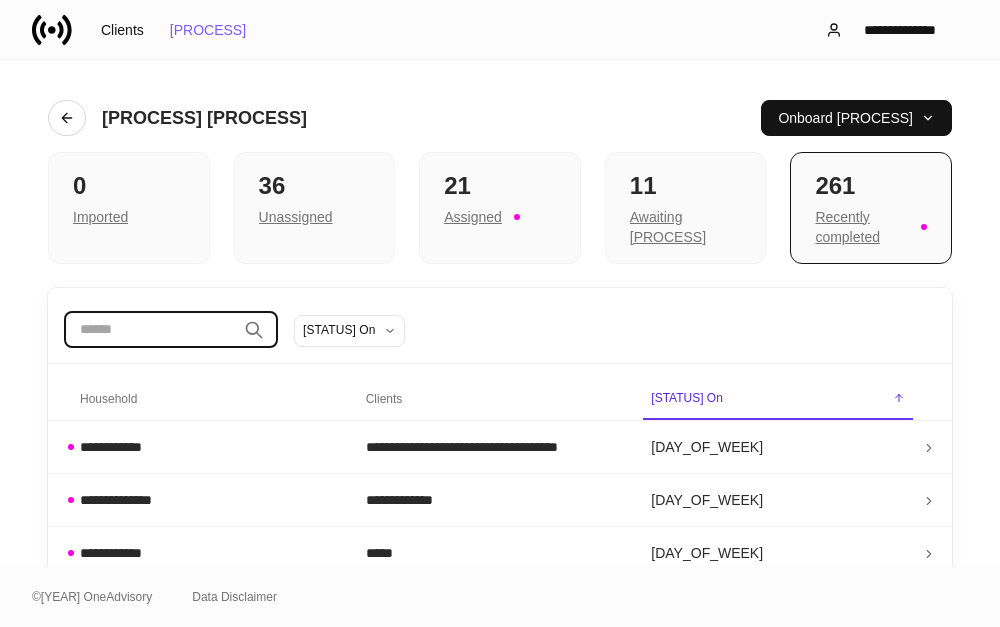 click at bounding box center [150, 330] 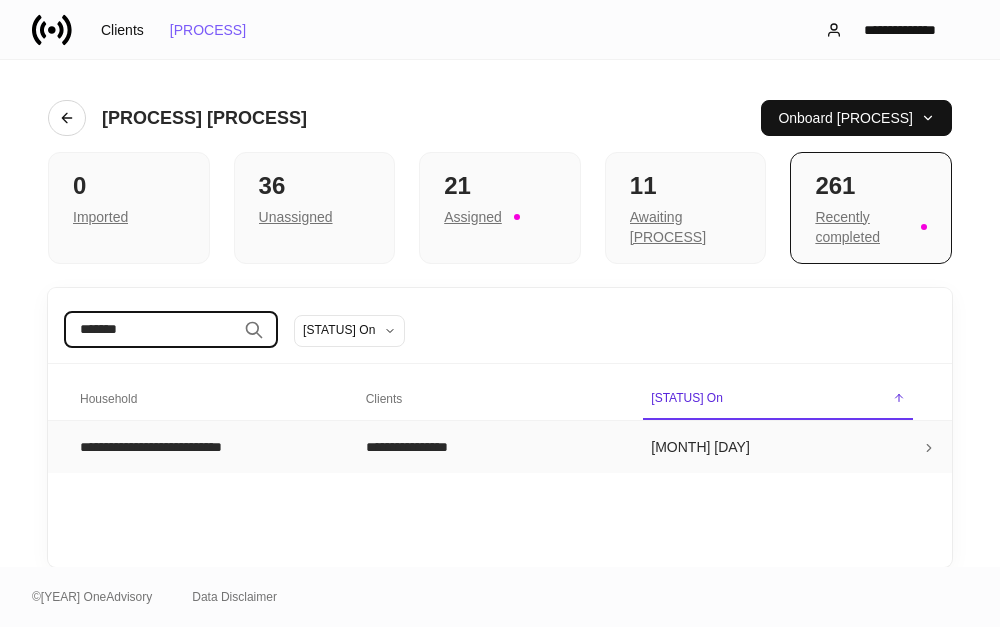 type on "*******" 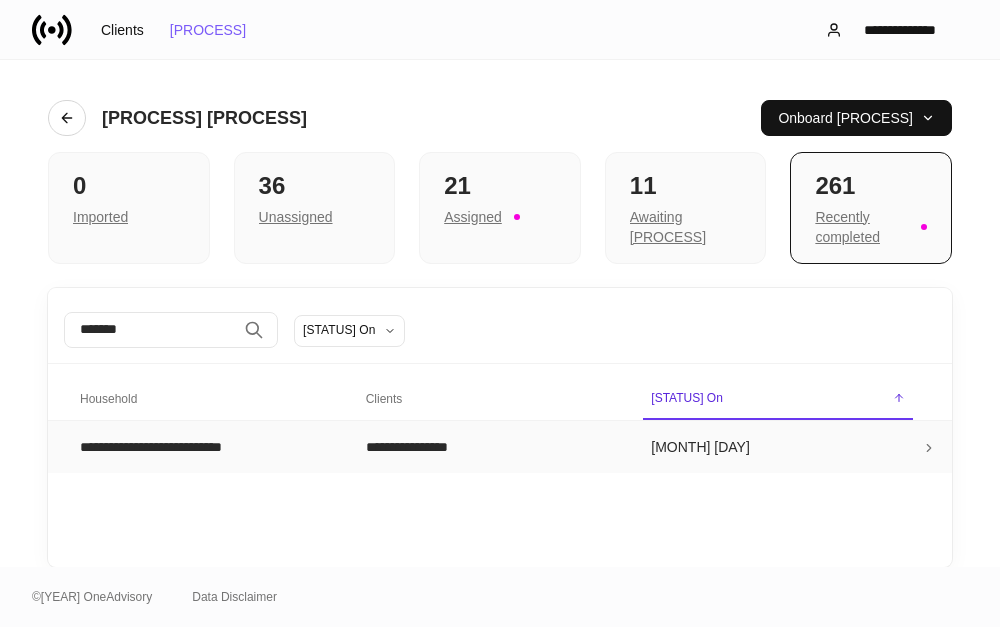 click on "**********" at bounding box center (207, 447) 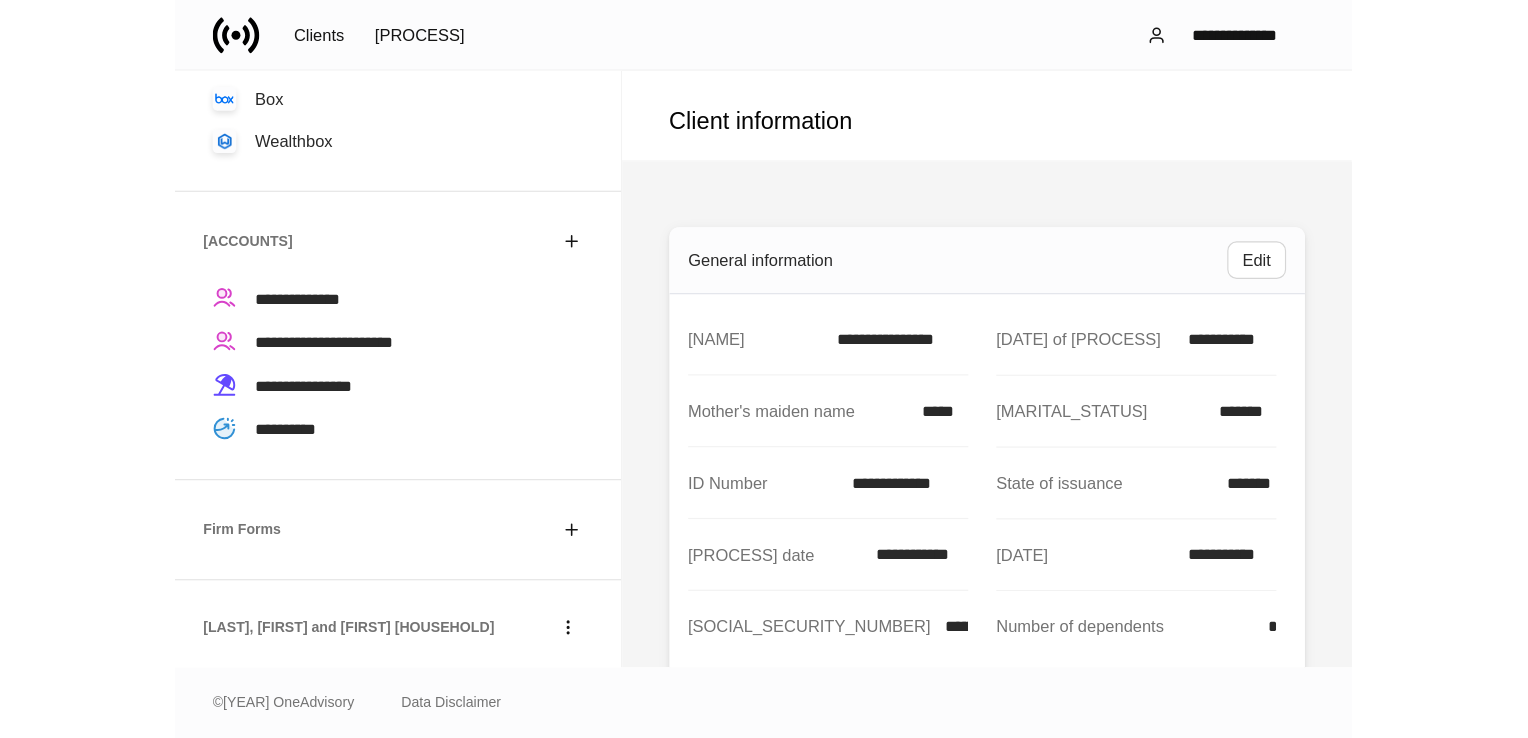 scroll, scrollTop: 320, scrollLeft: 0, axis: vertical 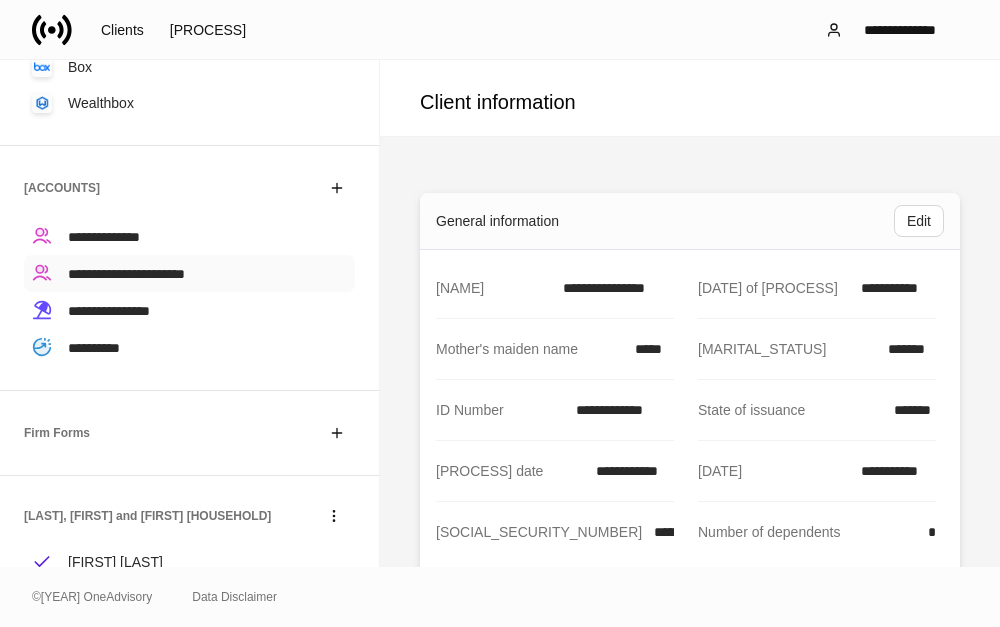 click on "**********" at bounding box center (126, 274) 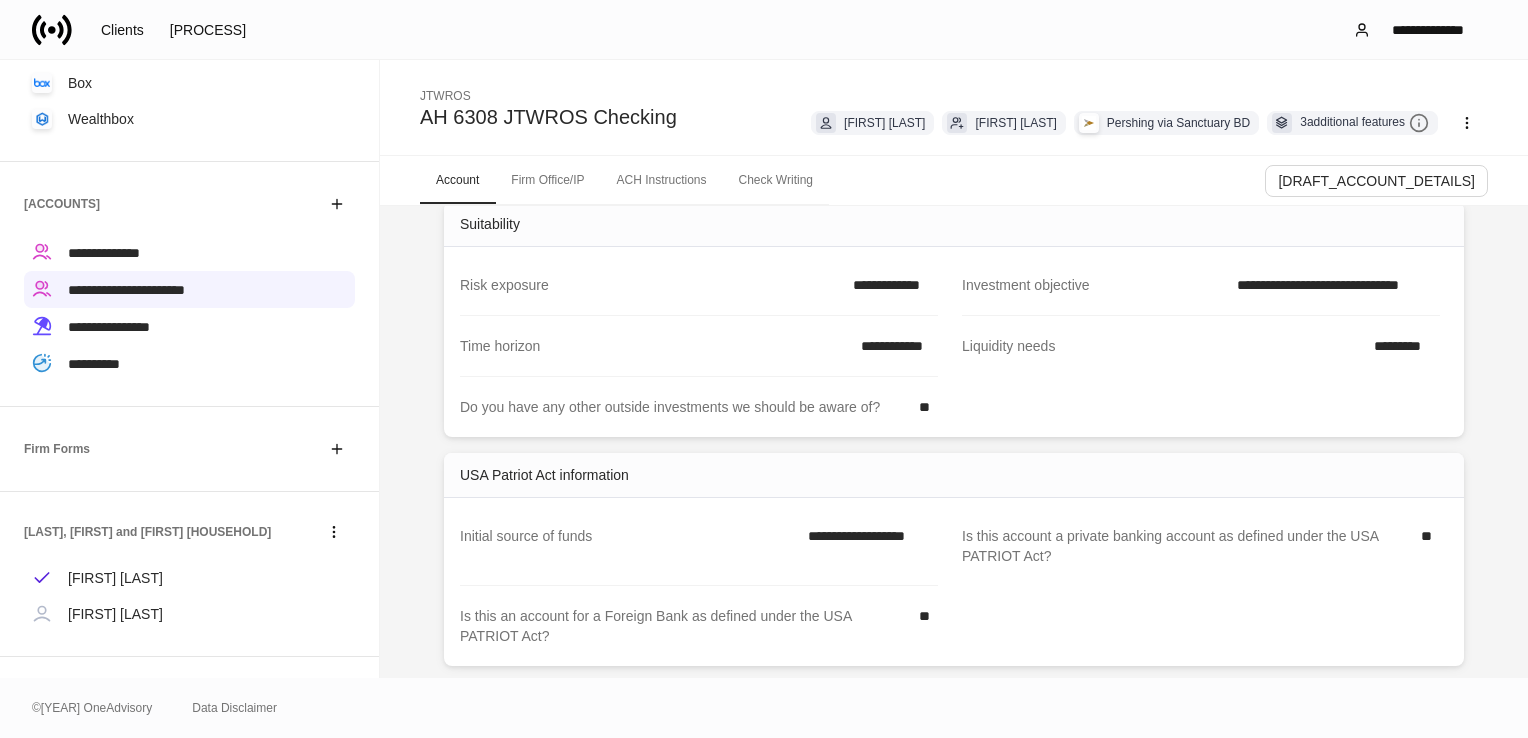 scroll, scrollTop: 696, scrollLeft: 0, axis: vertical 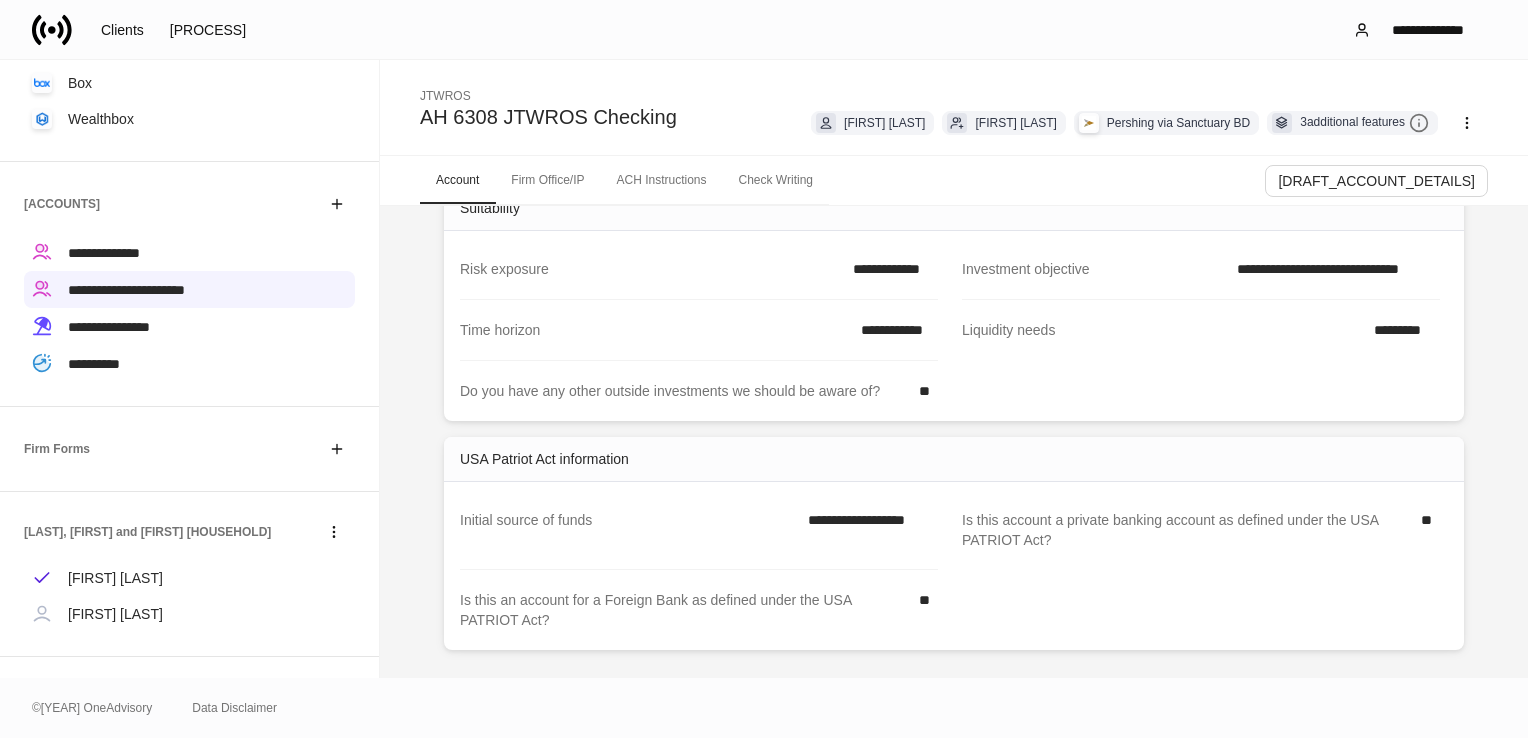click on "Firm Office/IP" at bounding box center [547, 180] 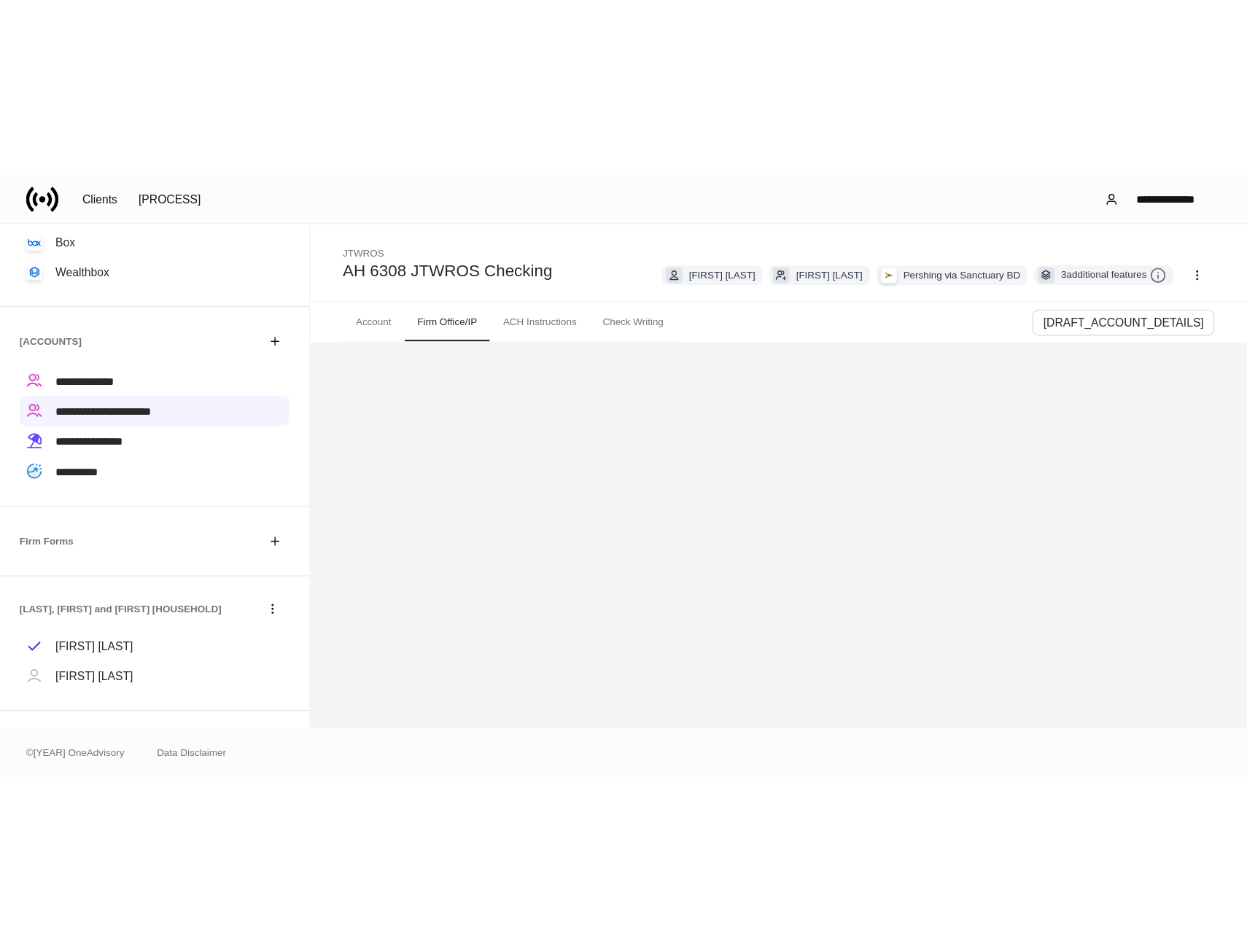 scroll, scrollTop: 0, scrollLeft: 0, axis: both 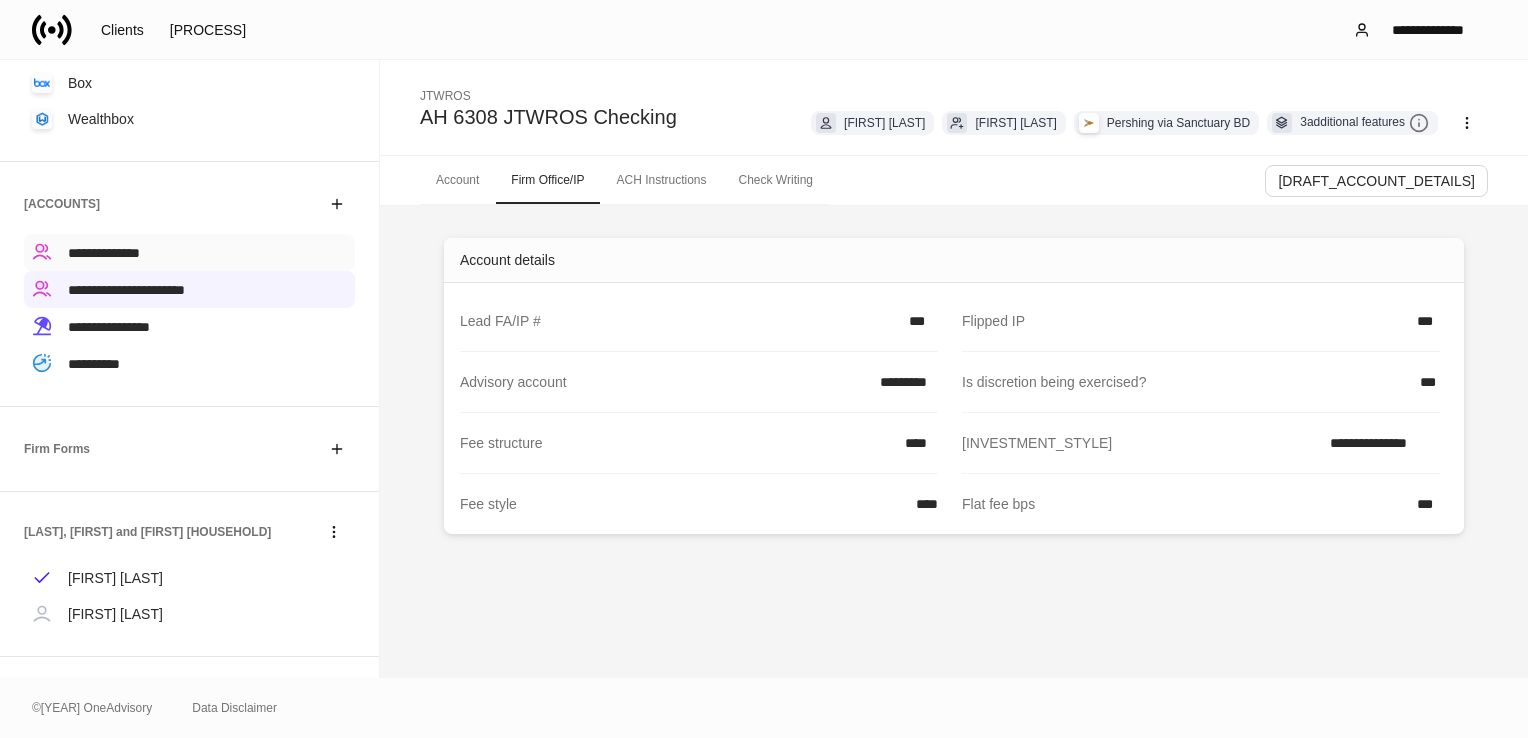 click on "**********" at bounding box center [104, 253] 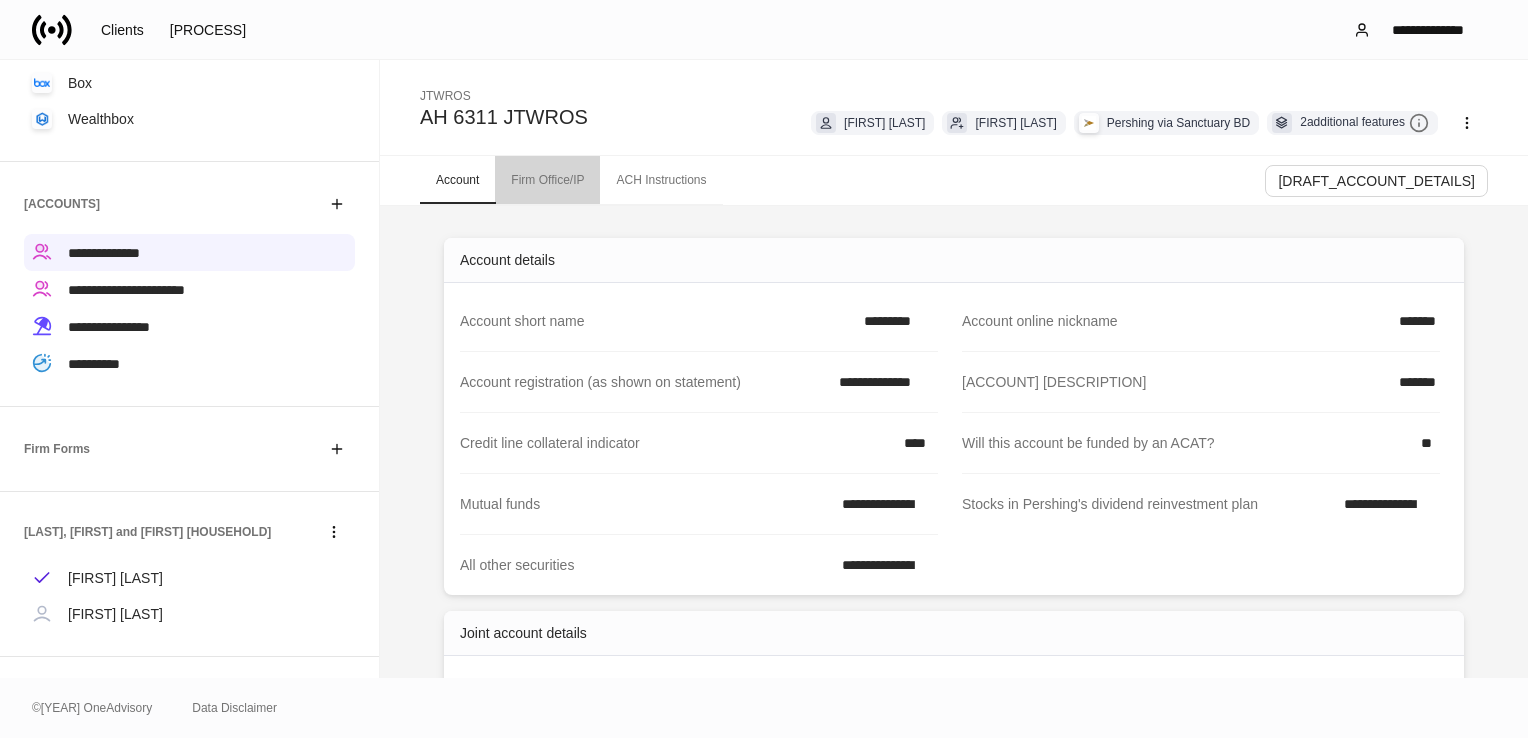 click on "Firm Office/IP" at bounding box center [547, 180] 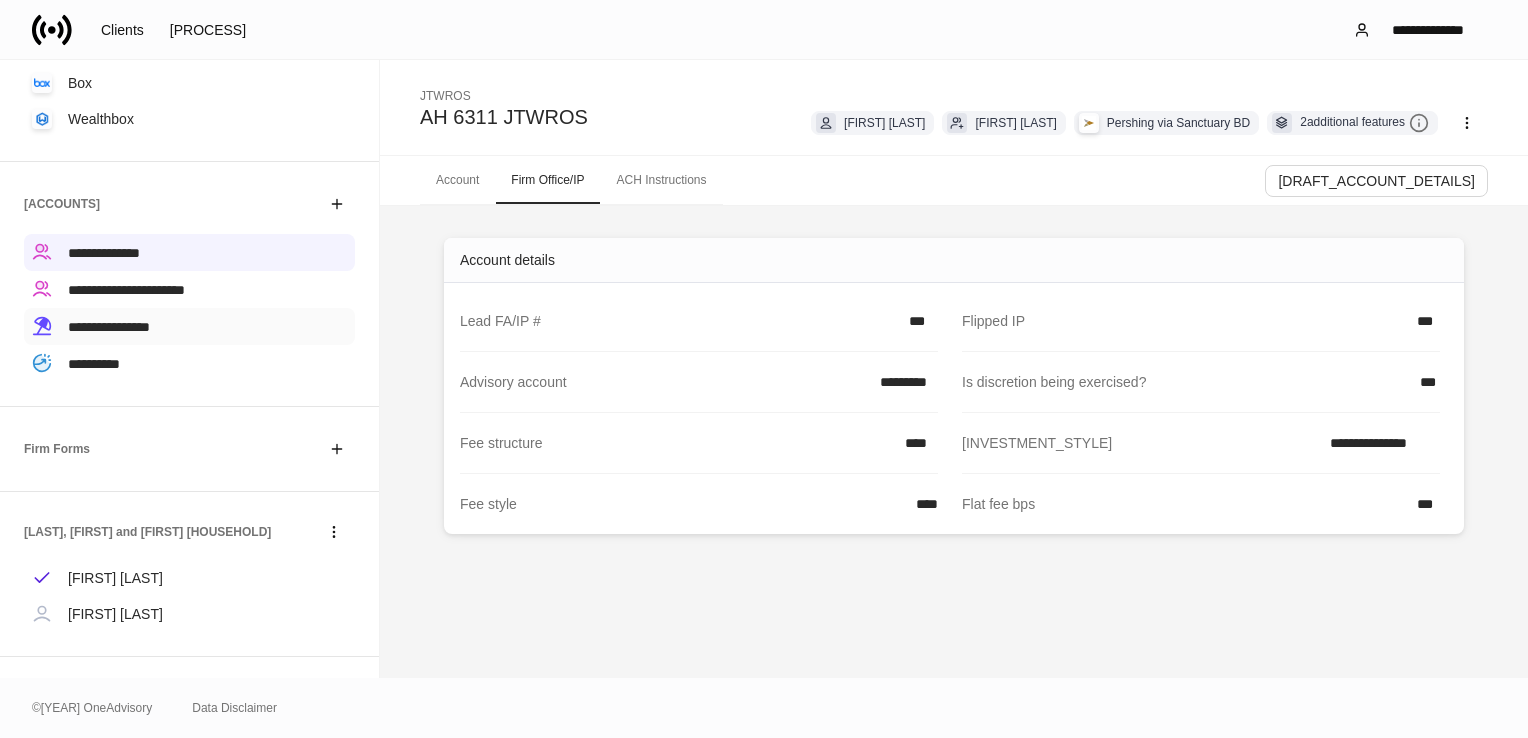 click on "**********" at bounding box center (109, 327) 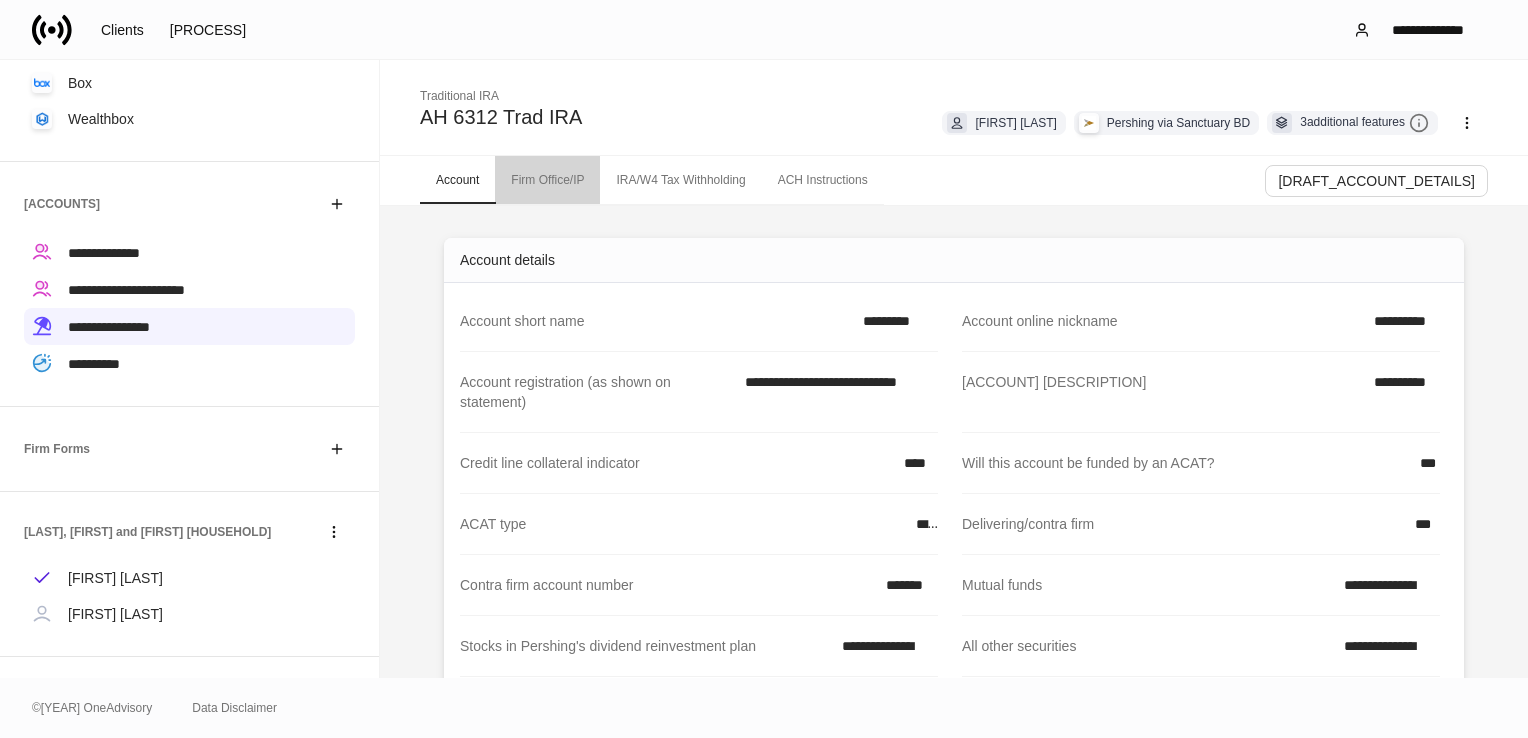 click on "Firm Office/IP" at bounding box center [547, 180] 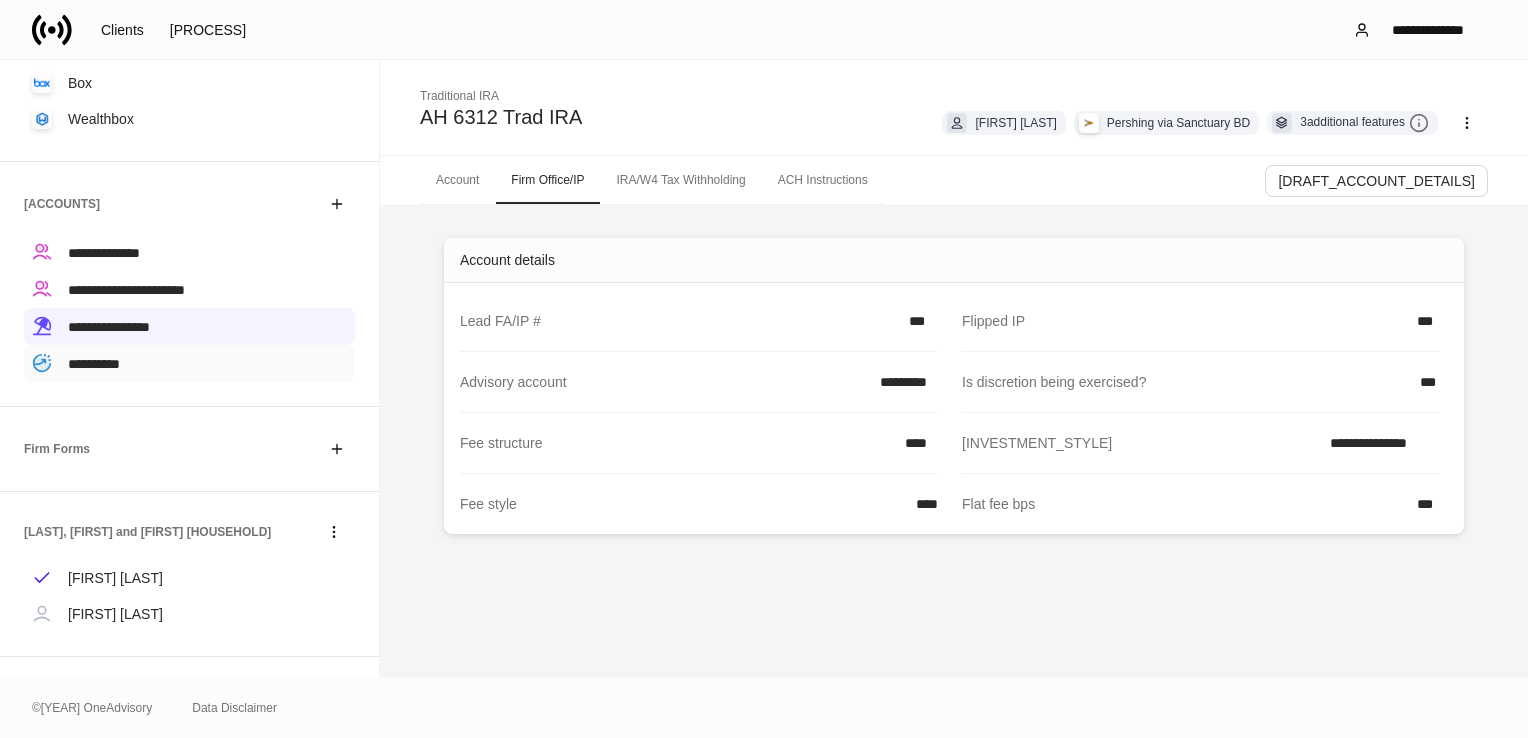 click on "**********" at bounding box center (94, 364) 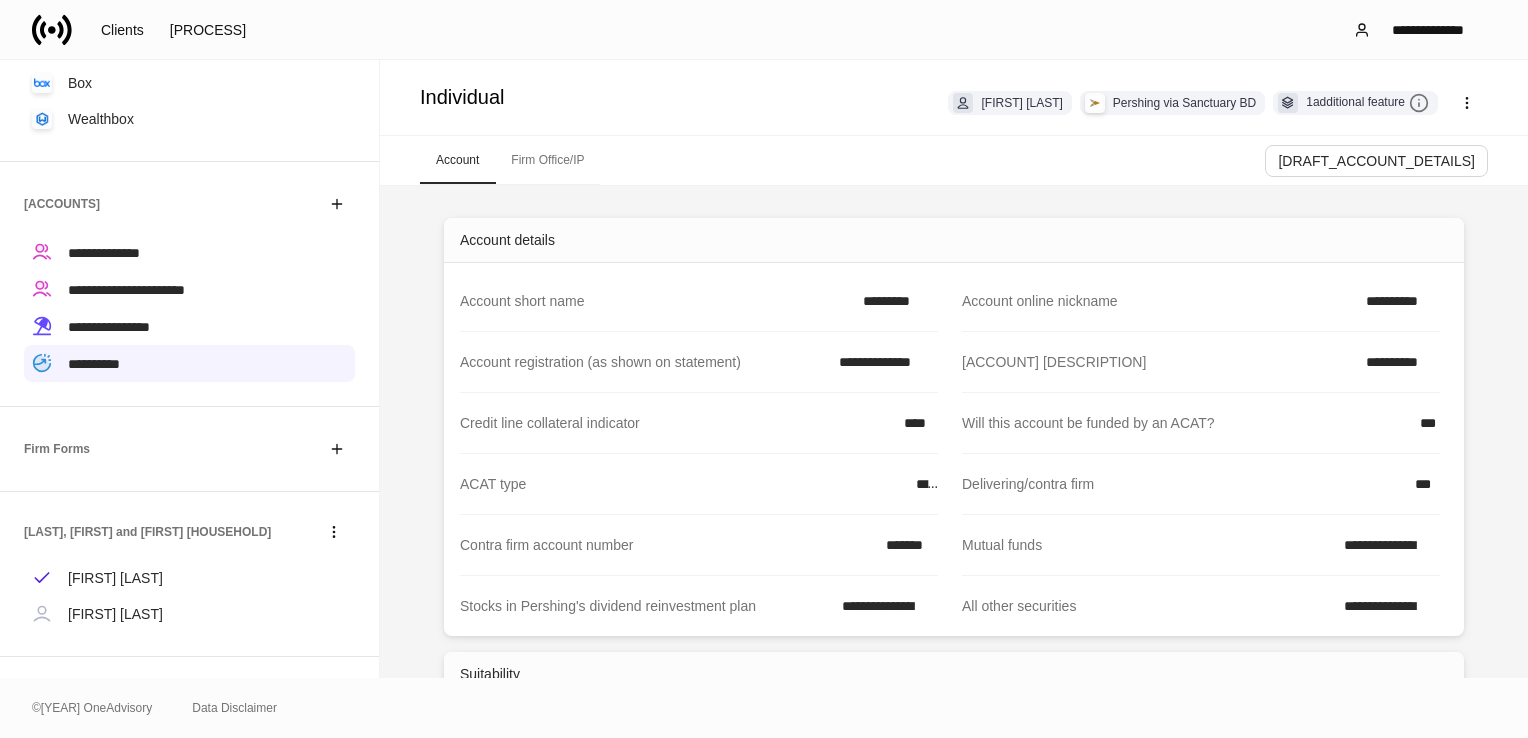 click on "Firm Office/IP" at bounding box center (547, 160) 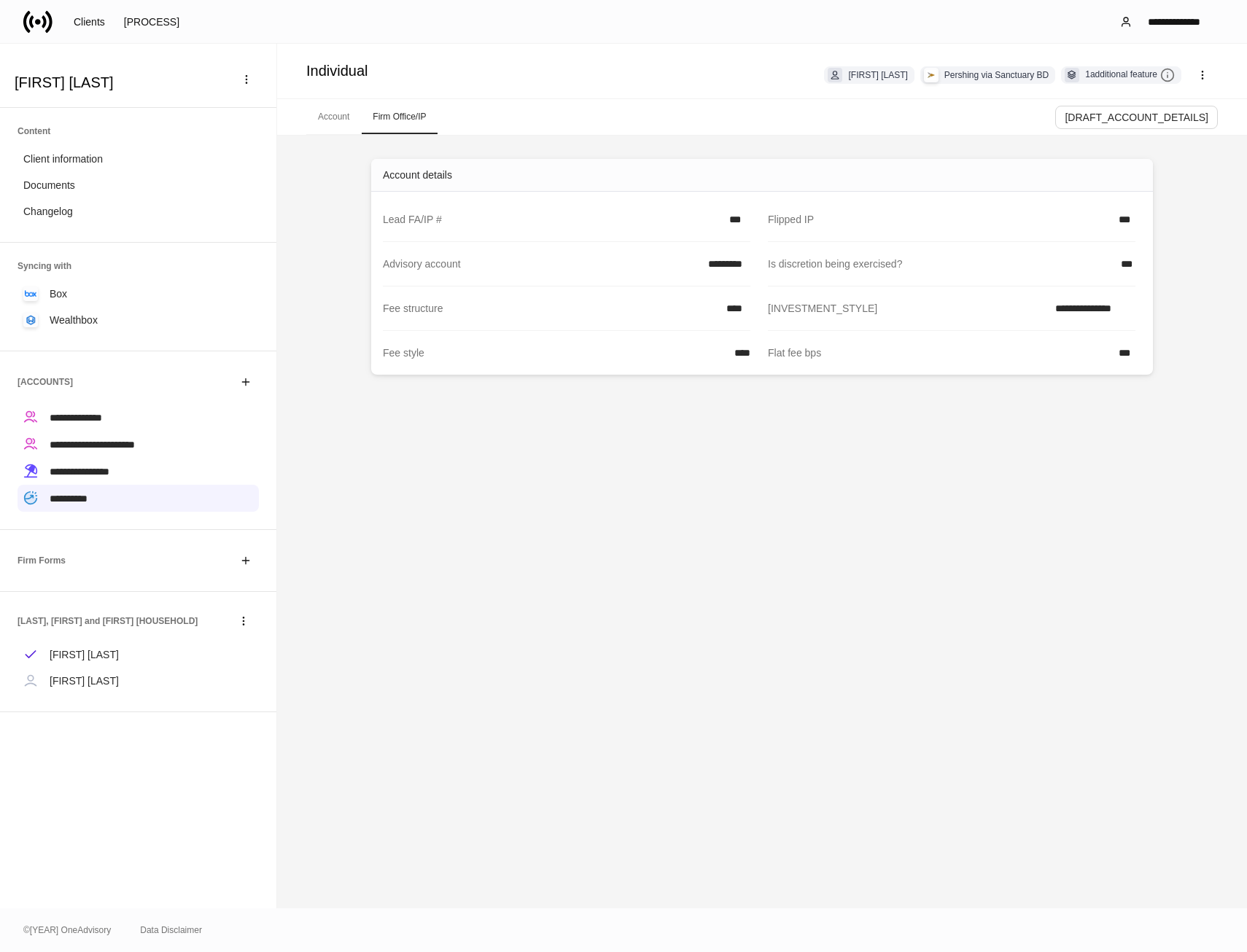 scroll, scrollTop: 0, scrollLeft: 0, axis: both 